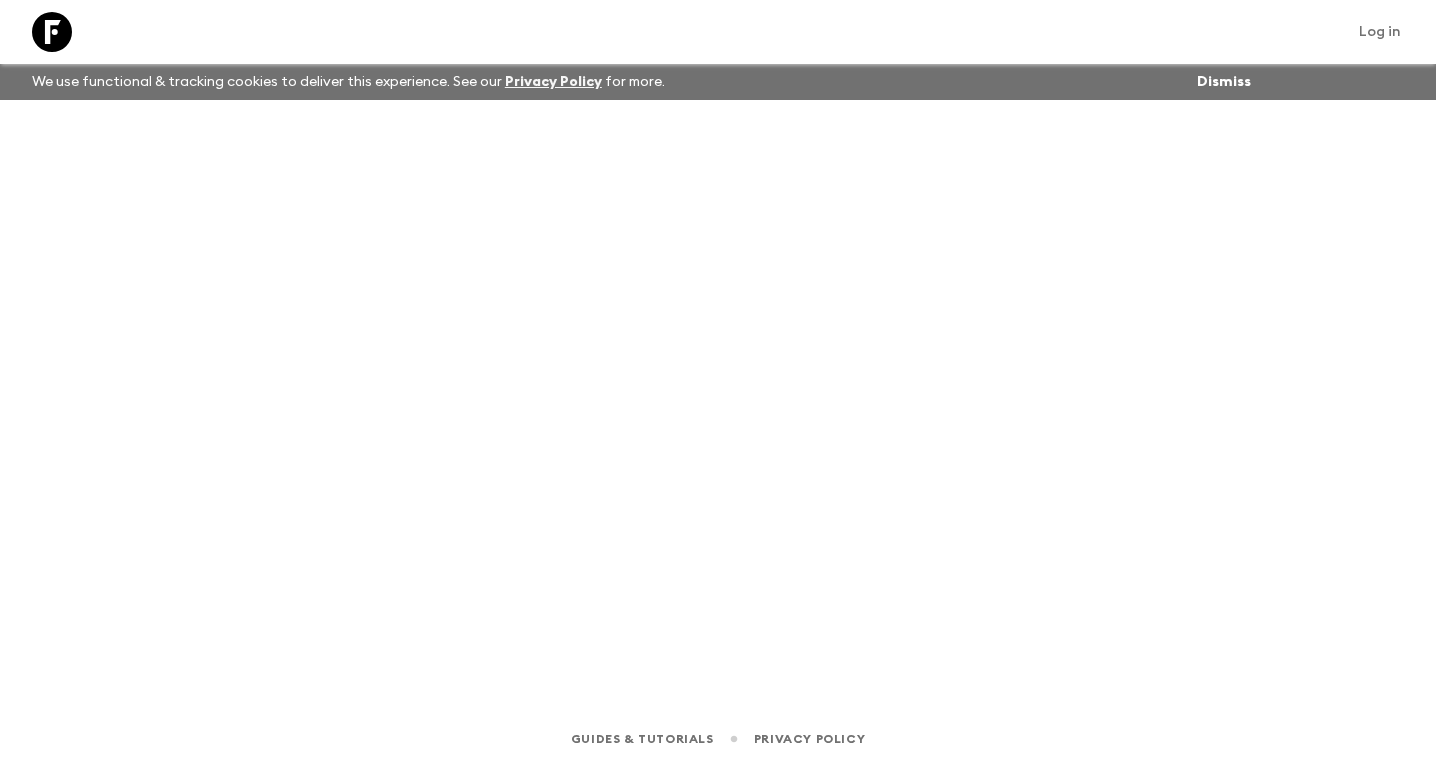 scroll, scrollTop: 0, scrollLeft: 0, axis: both 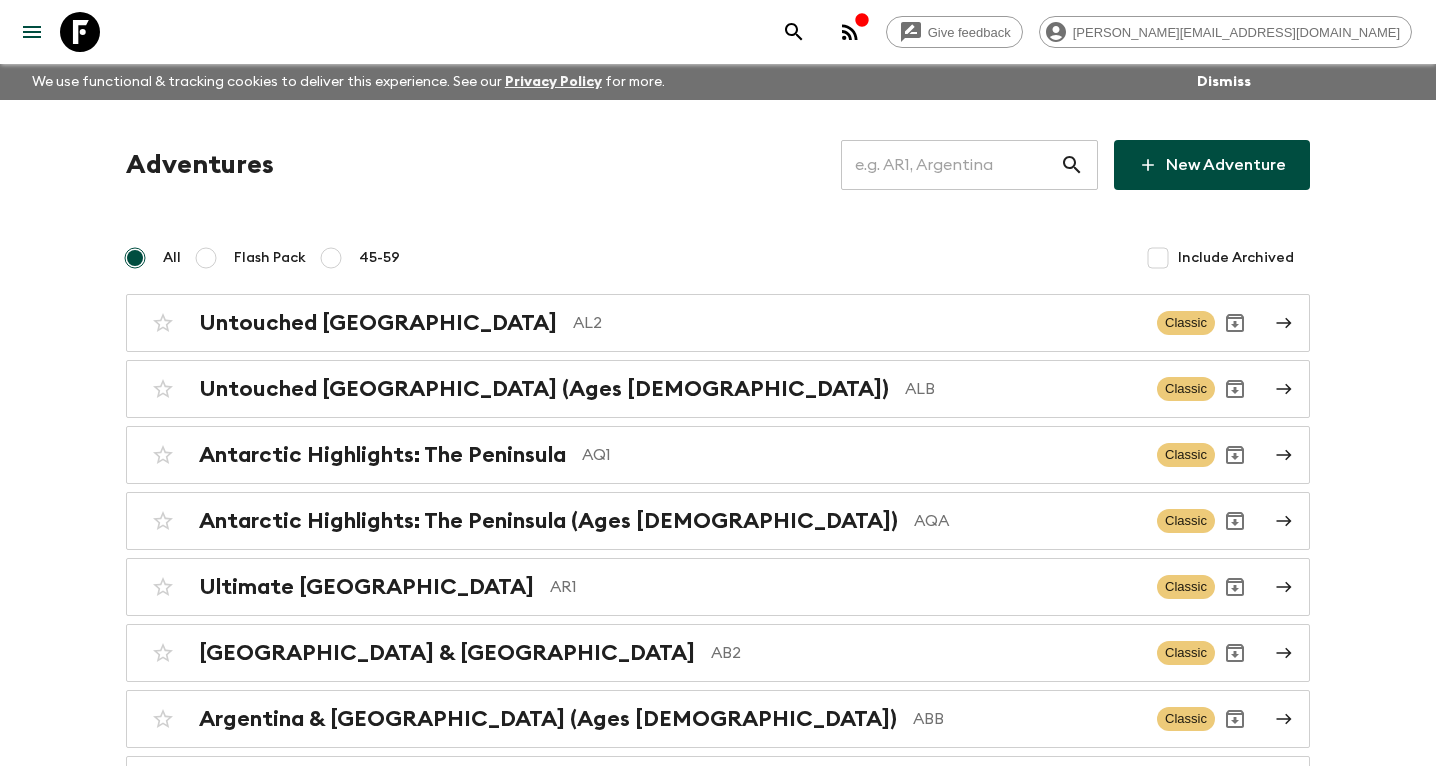 click at bounding box center (950, 165) 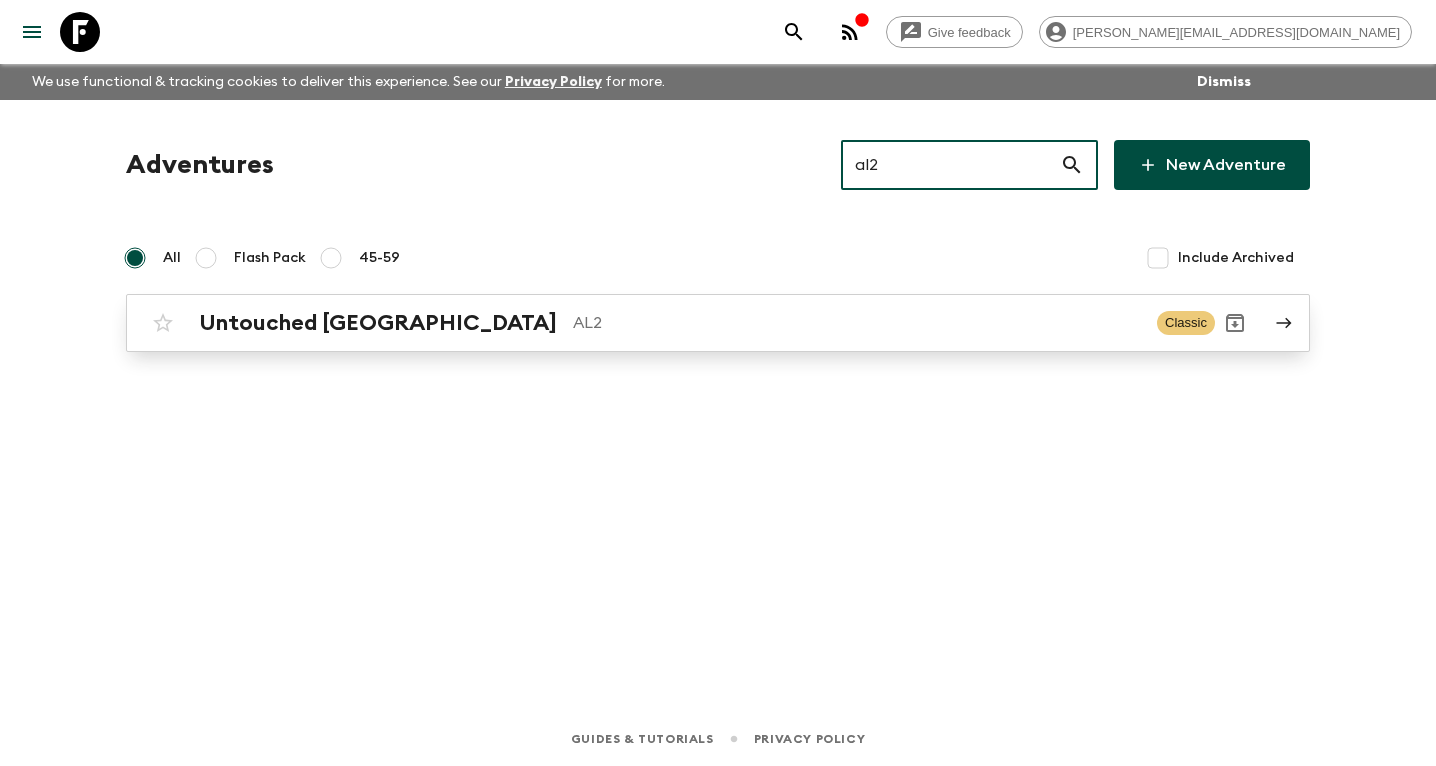 type on "al2" 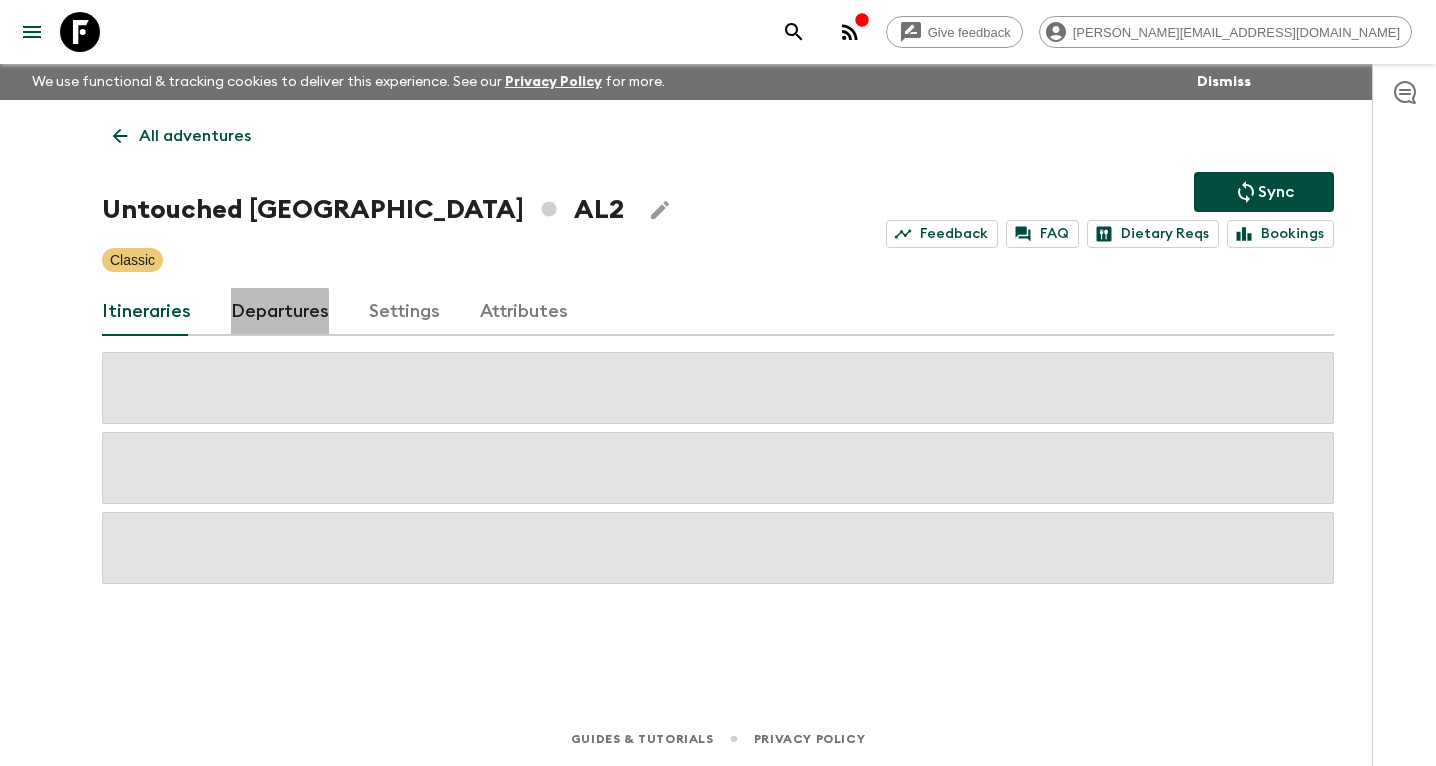 click on "Departures" at bounding box center [280, 312] 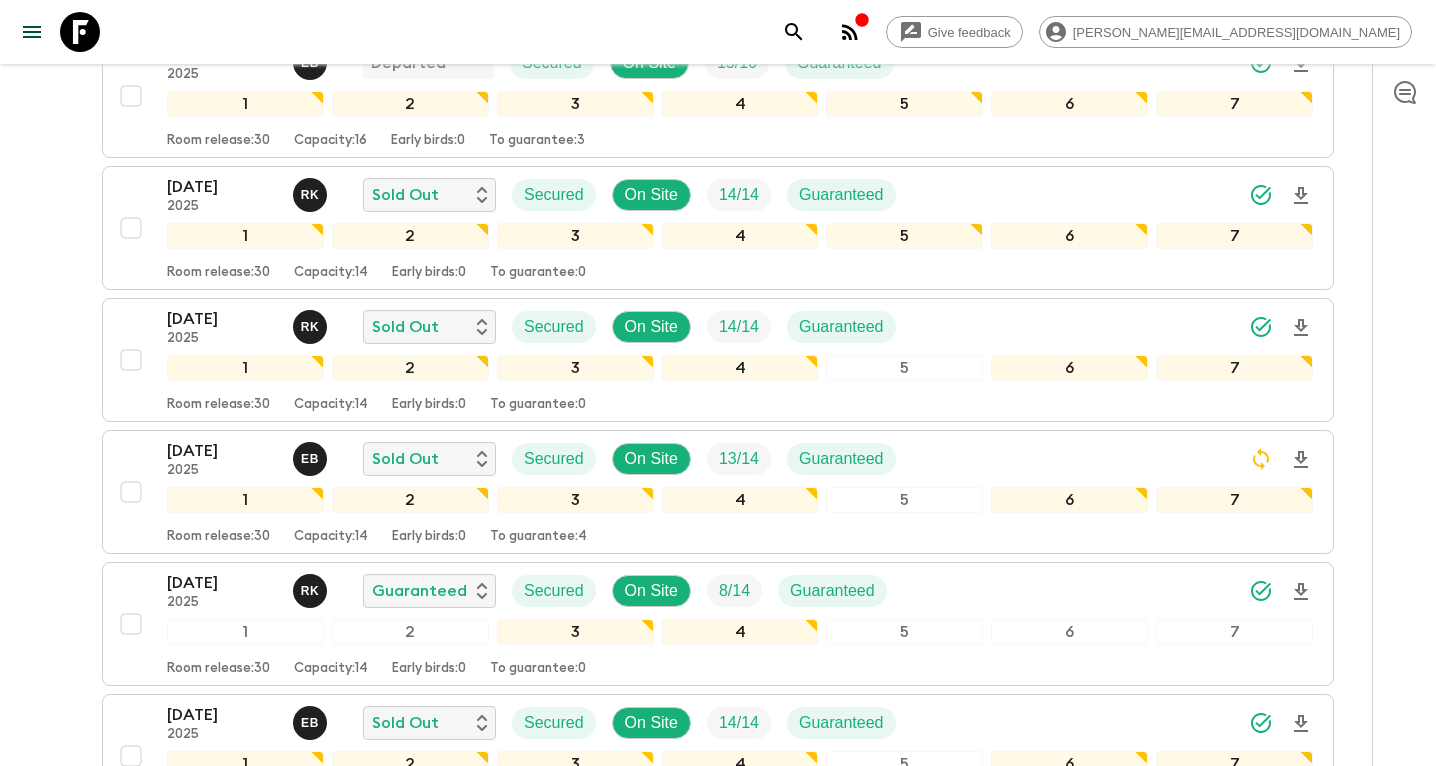 scroll, scrollTop: 871, scrollLeft: 0, axis: vertical 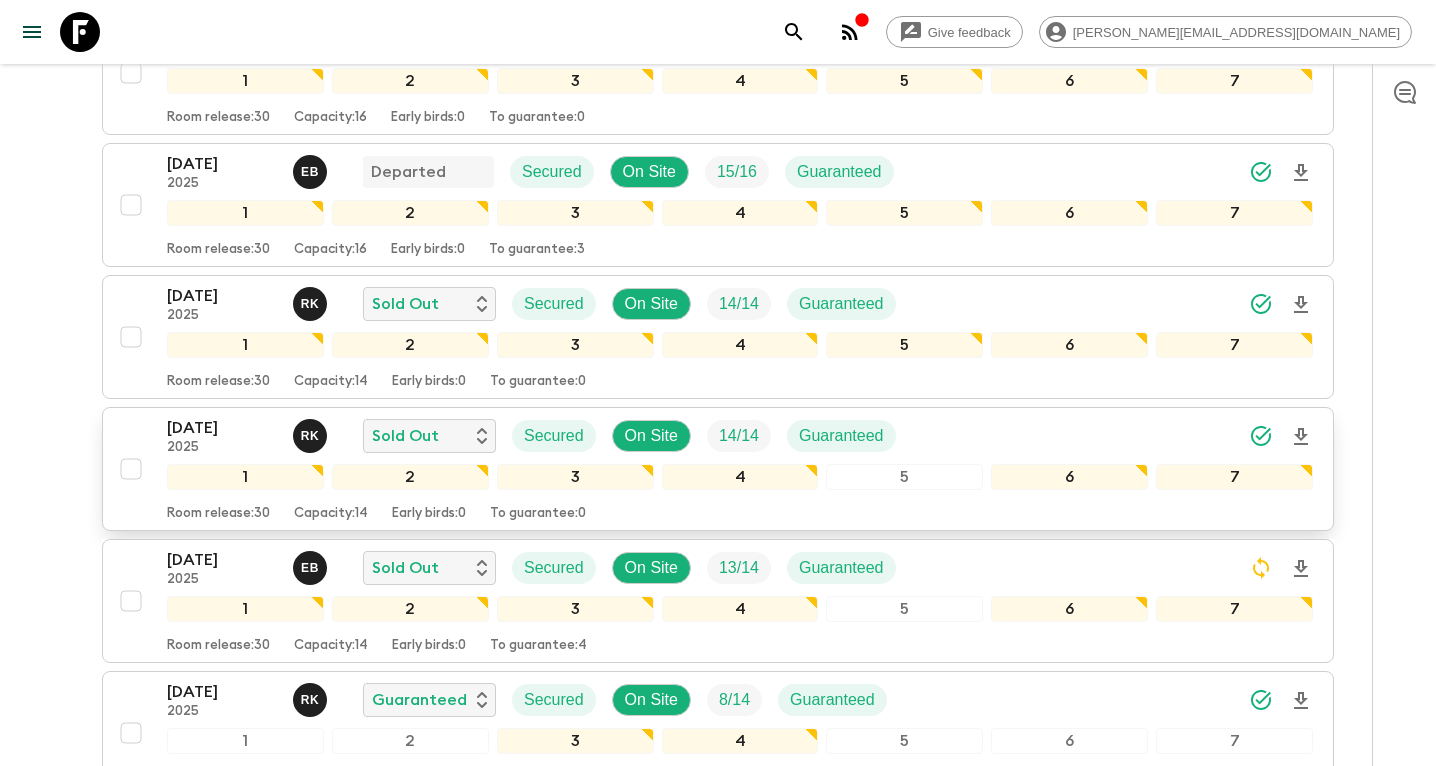 click 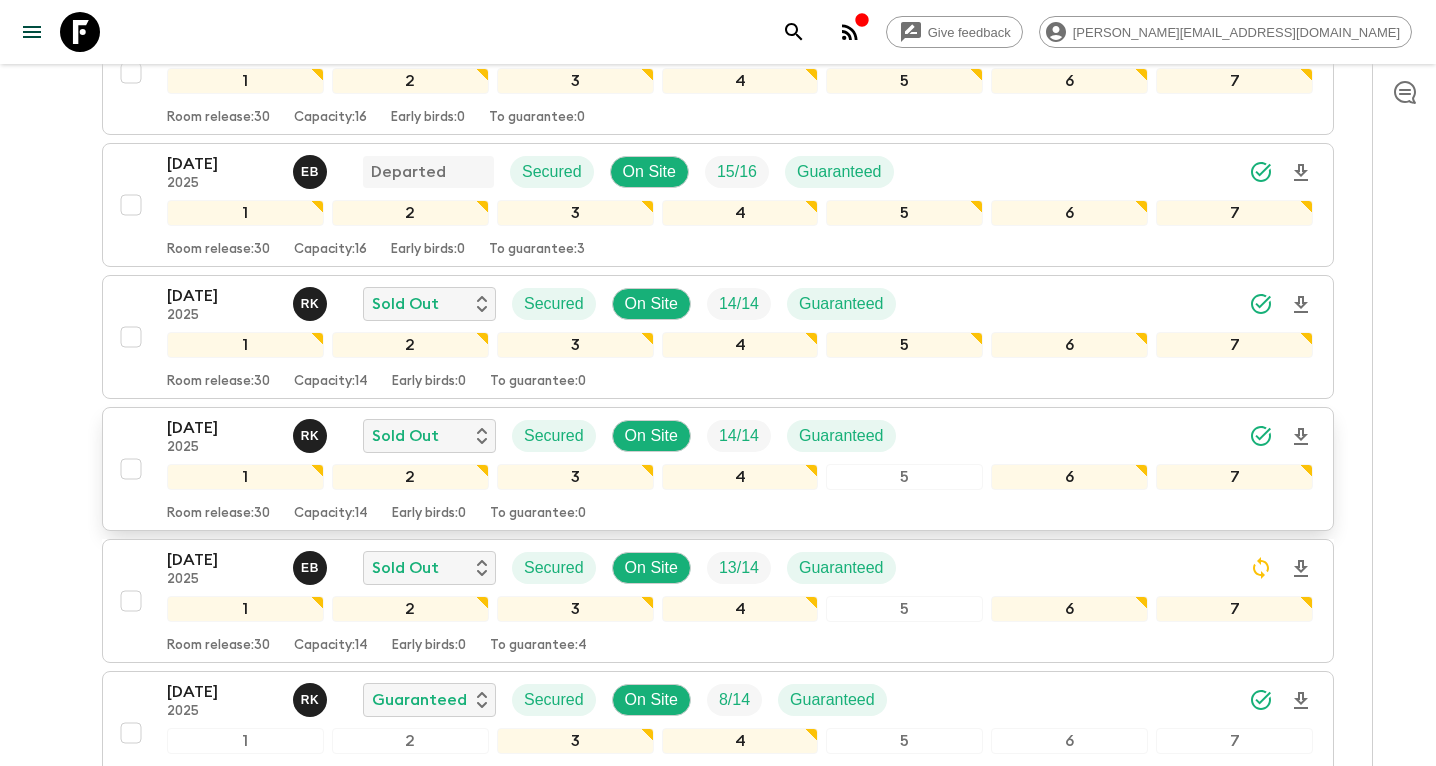 scroll, scrollTop: 0, scrollLeft: 0, axis: both 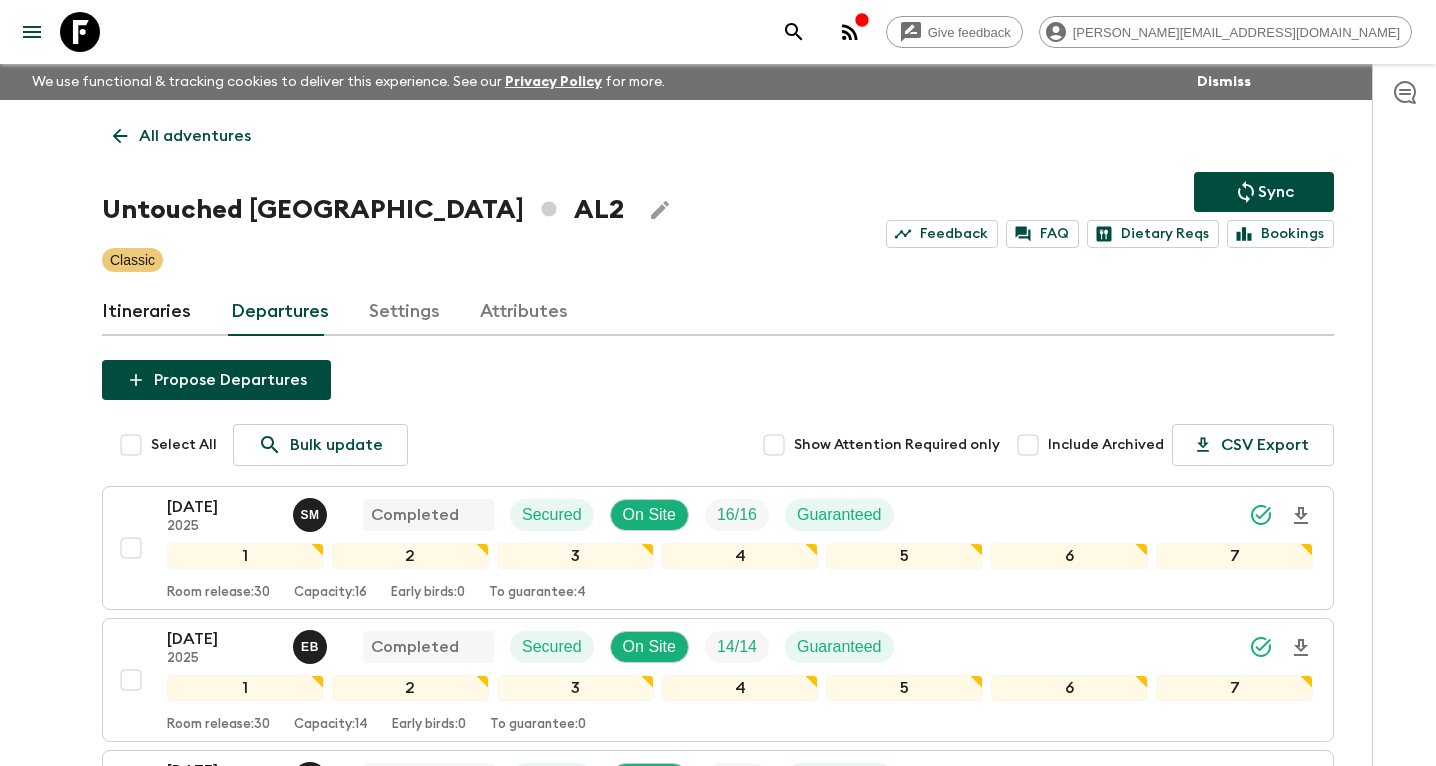 click 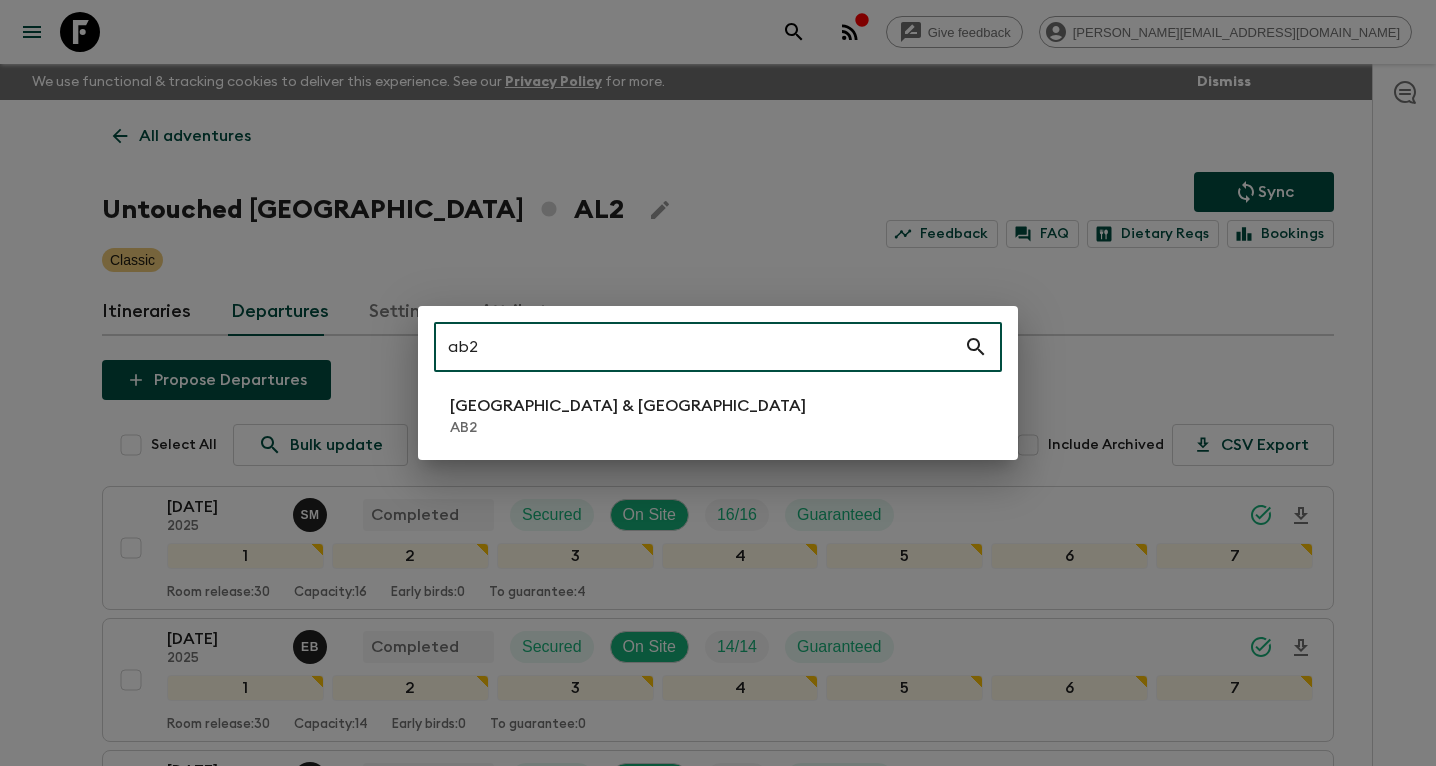 type on "ab2" 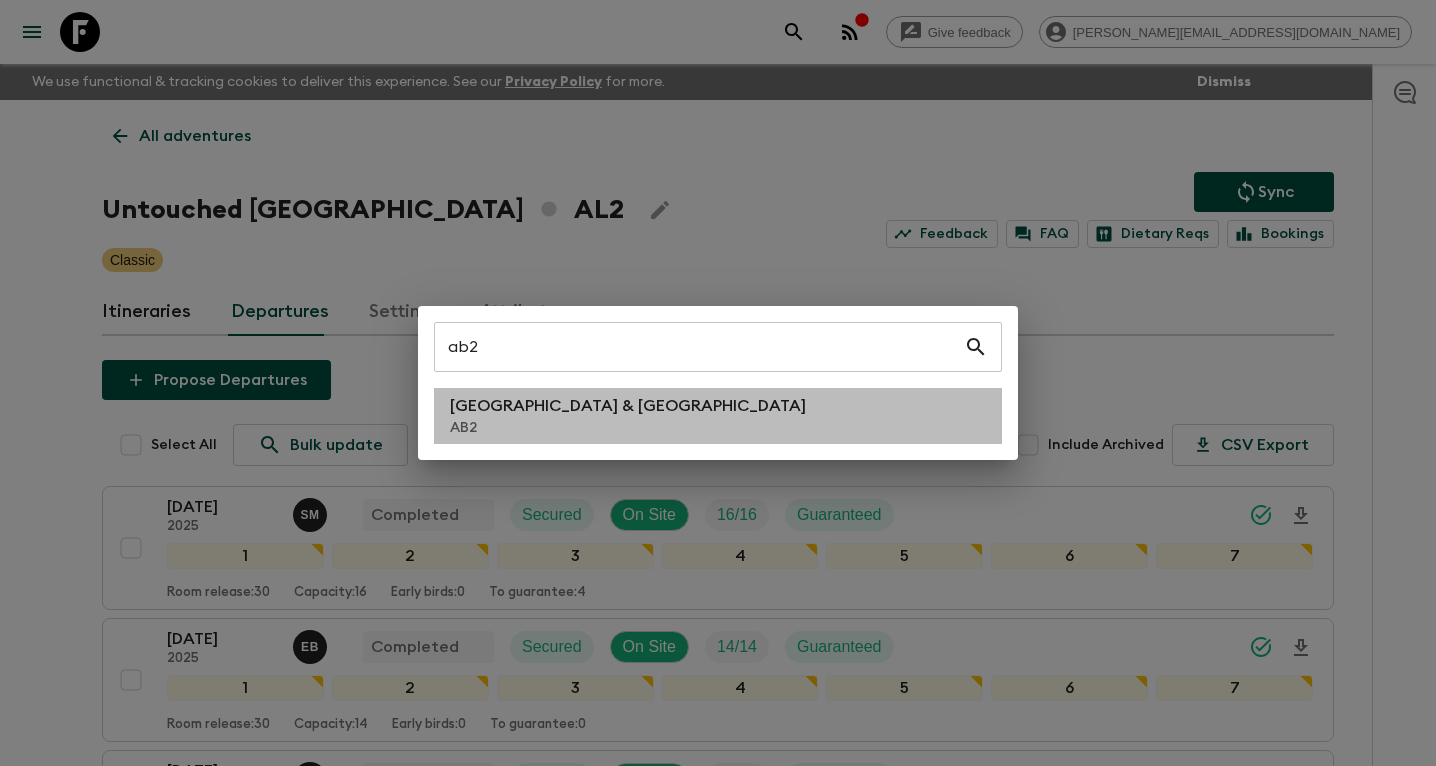 click on "AB2" at bounding box center [628, 428] 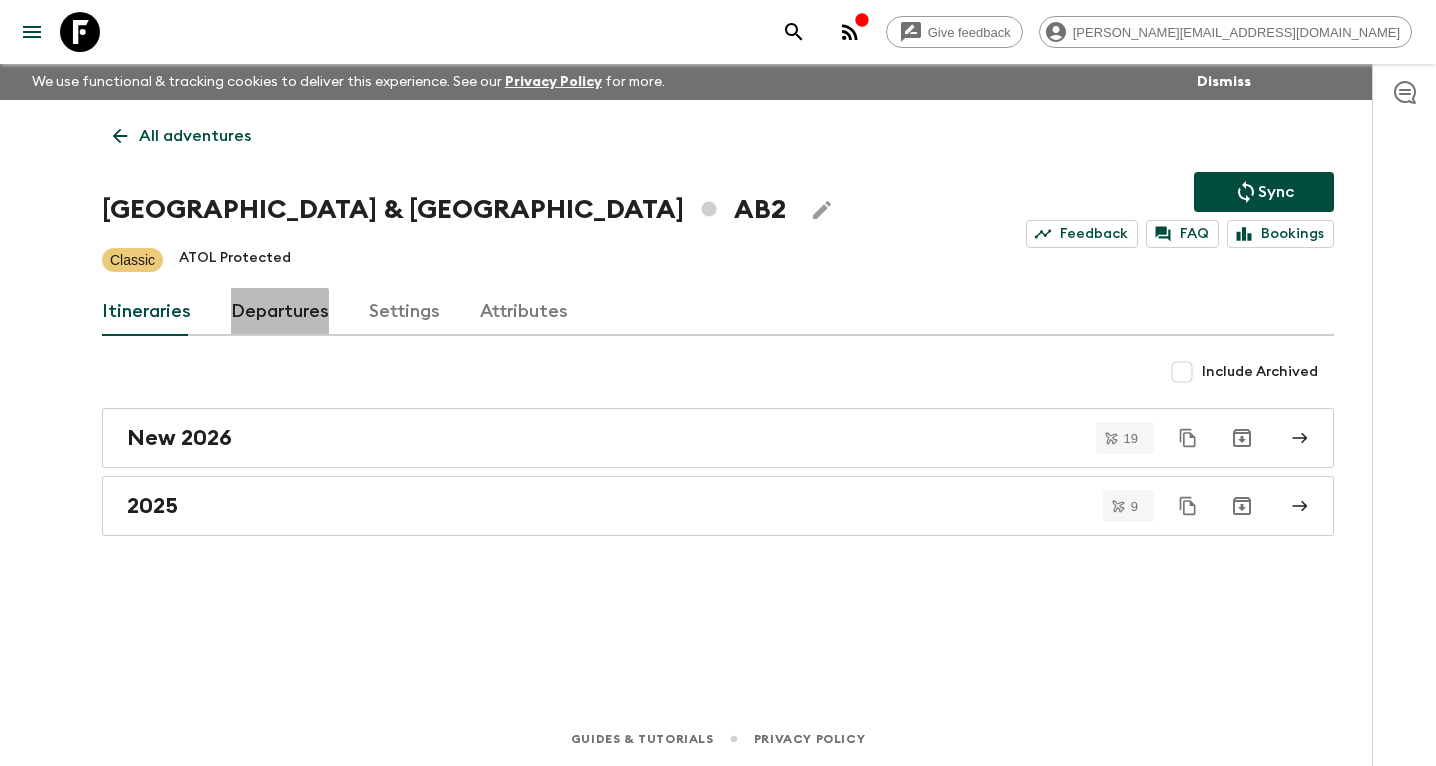 click on "Departures" at bounding box center (280, 312) 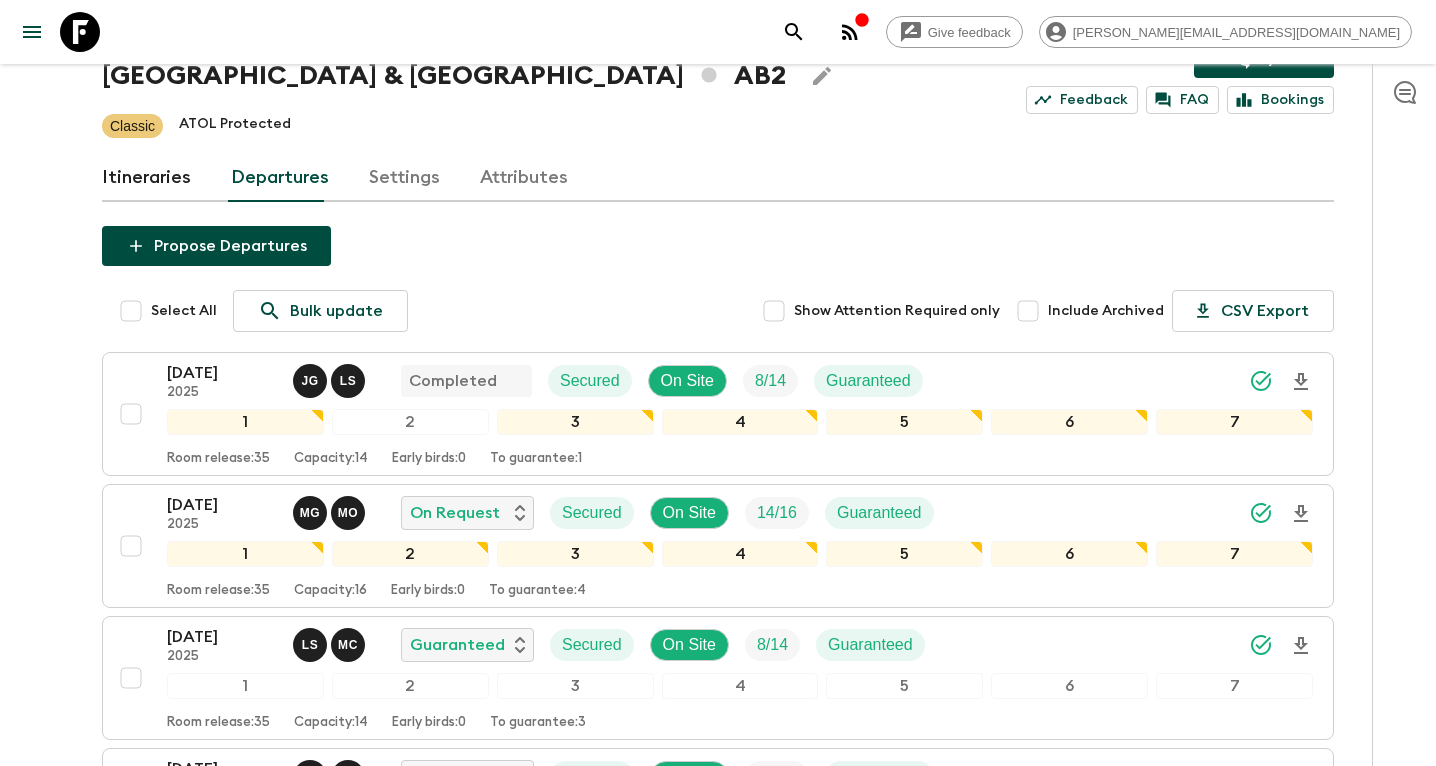 scroll, scrollTop: 191, scrollLeft: 0, axis: vertical 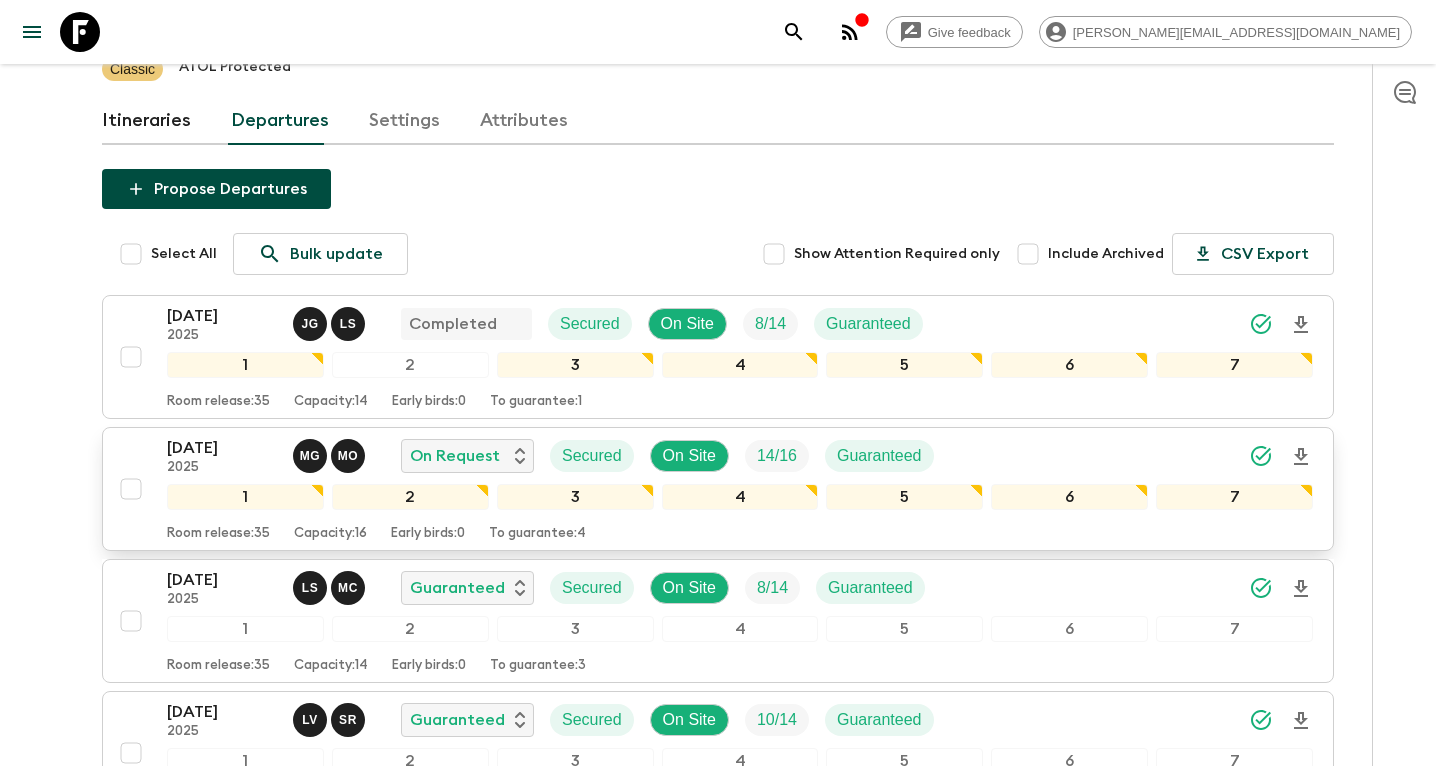 click on "[DATE] 2025 M G M O On Request Secured On Site 14 / 16 Guaranteed" at bounding box center (740, 456) 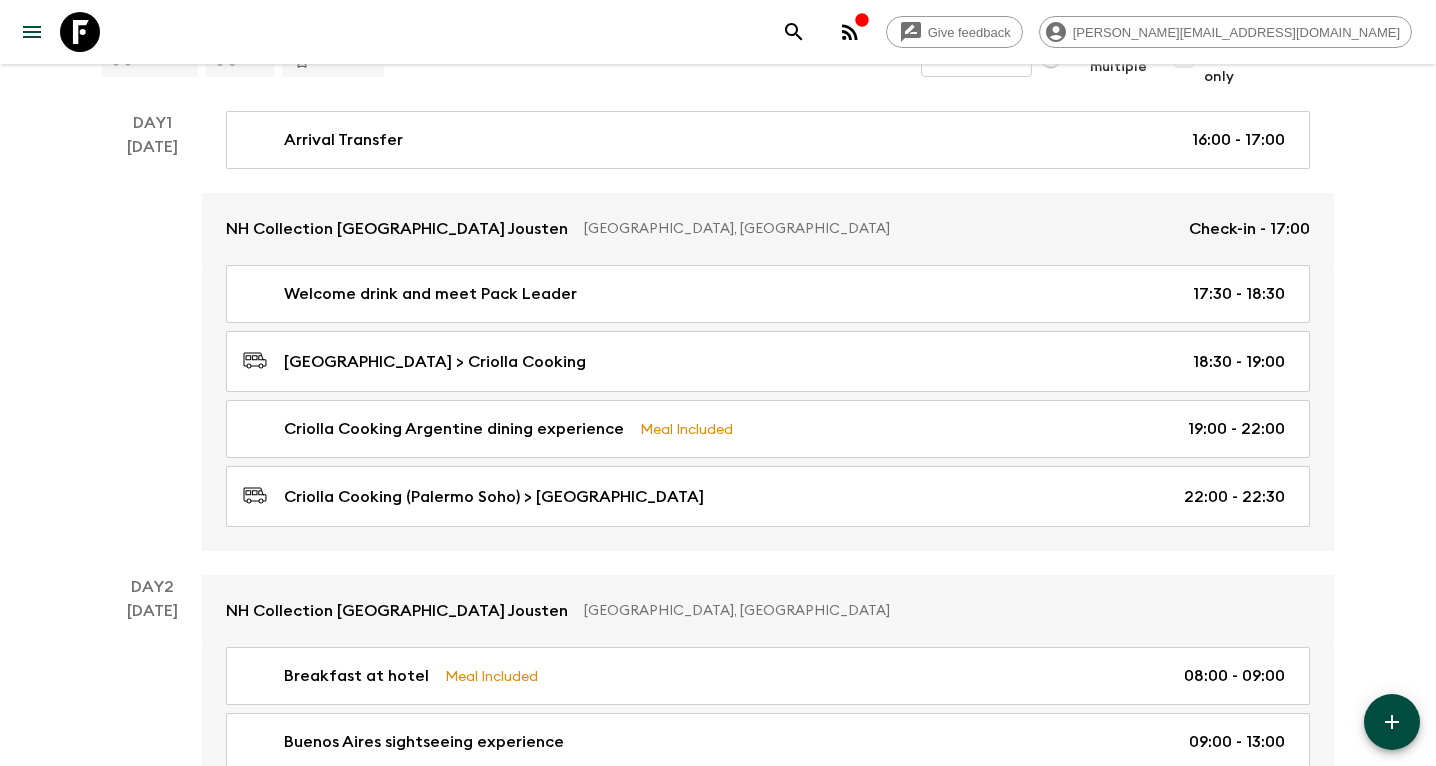 scroll, scrollTop: 385, scrollLeft: 0, axis: vertical 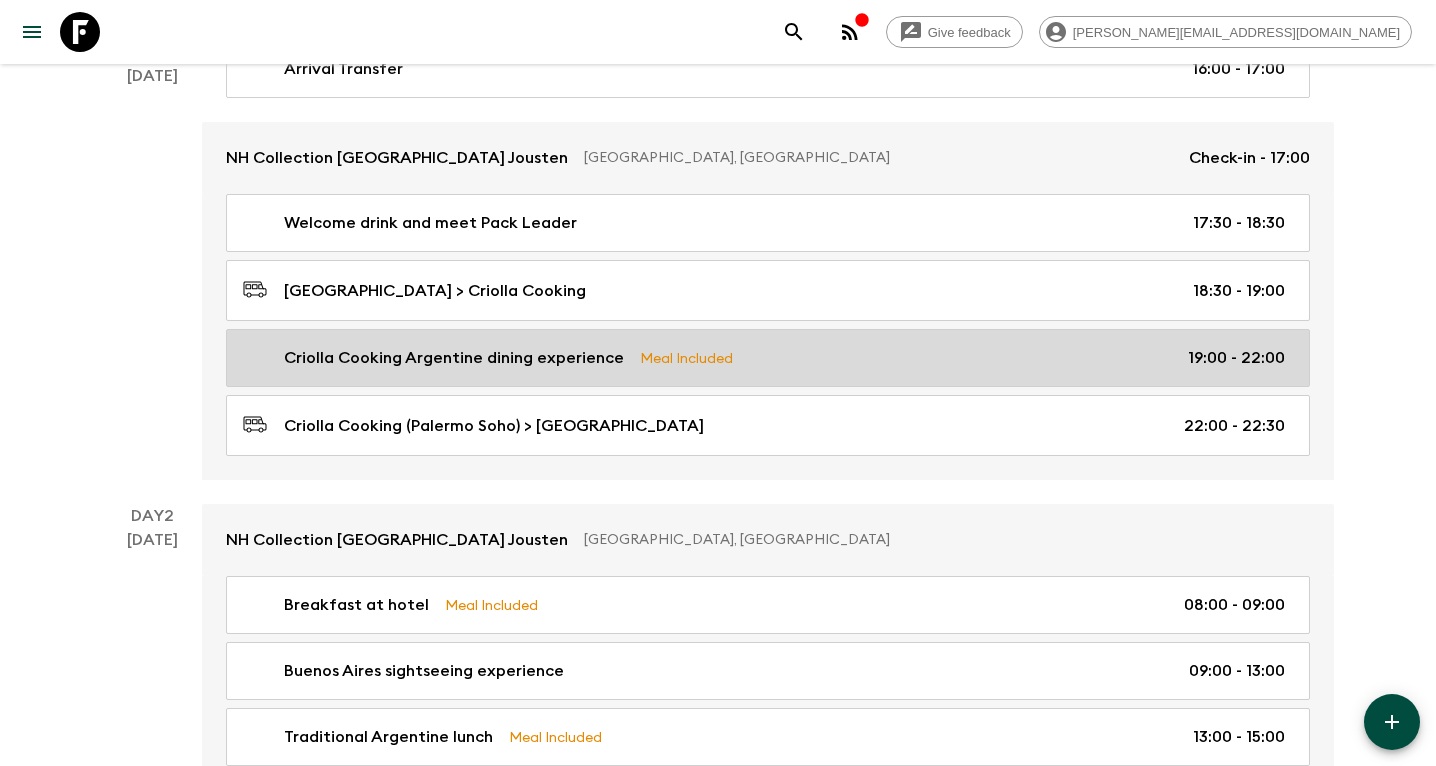 click on "Criolla Cooking Argentine dining experience" at bounding box center (454, 358) 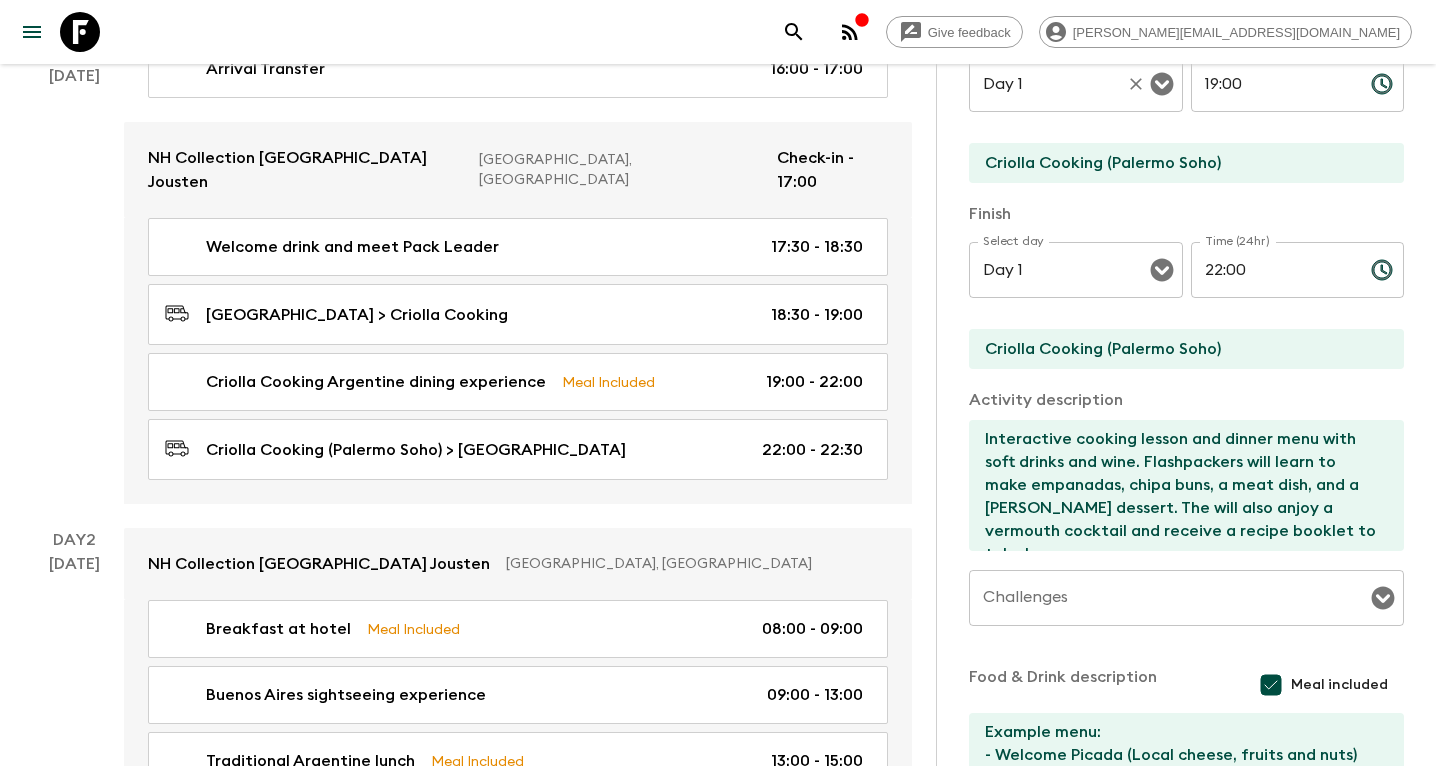 scroll, scrollTop: 453, scrollLeft: 0, axis: vertical 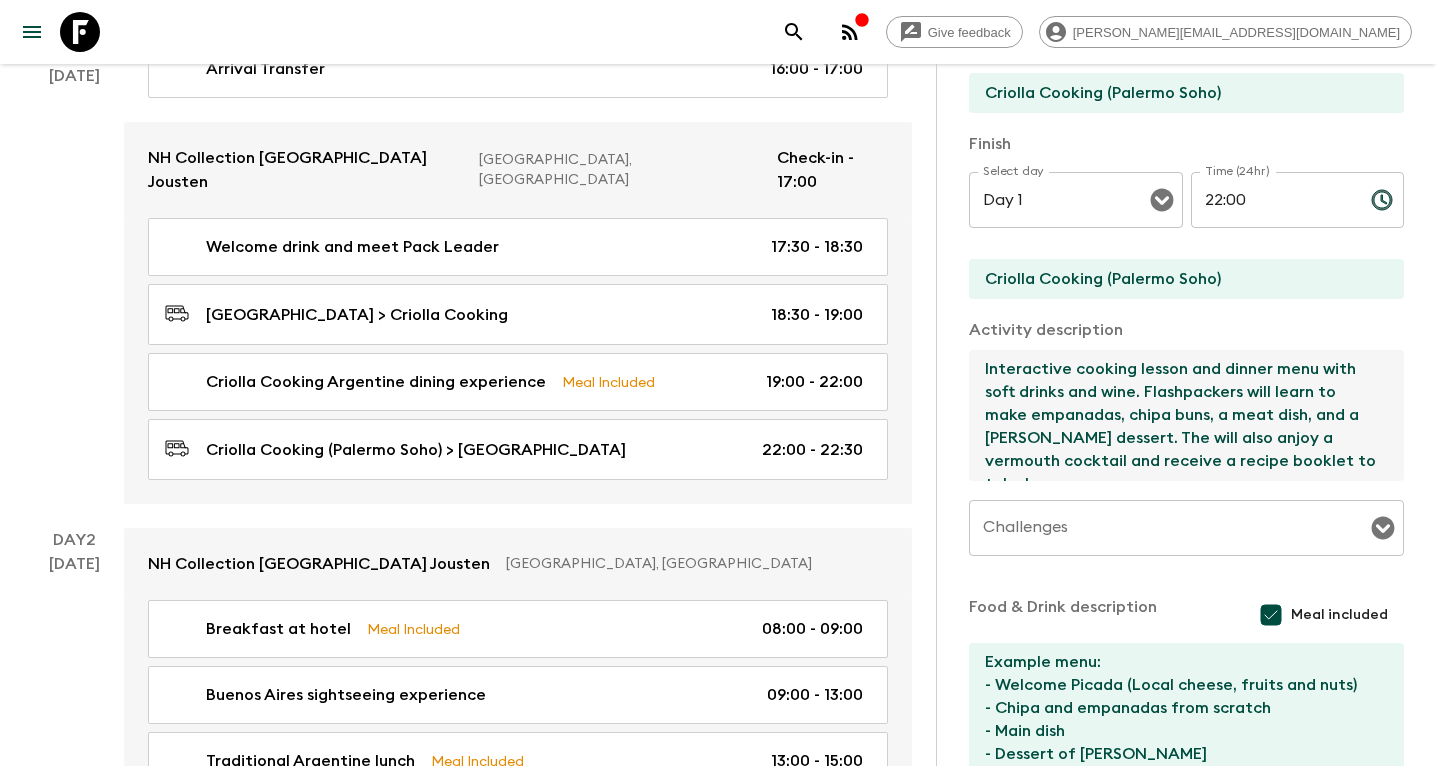 click on "Interactive cooking lesson and dinner menu with soft drinks and wine. Flashpackers will learn to make empanadas, chipa buns, a meat dish, and a [PERSON_NAME] dessert. The will also anjoy a vermouth cocktail and receive a recipe booklet to take home." at bounding box center (1178, 415) 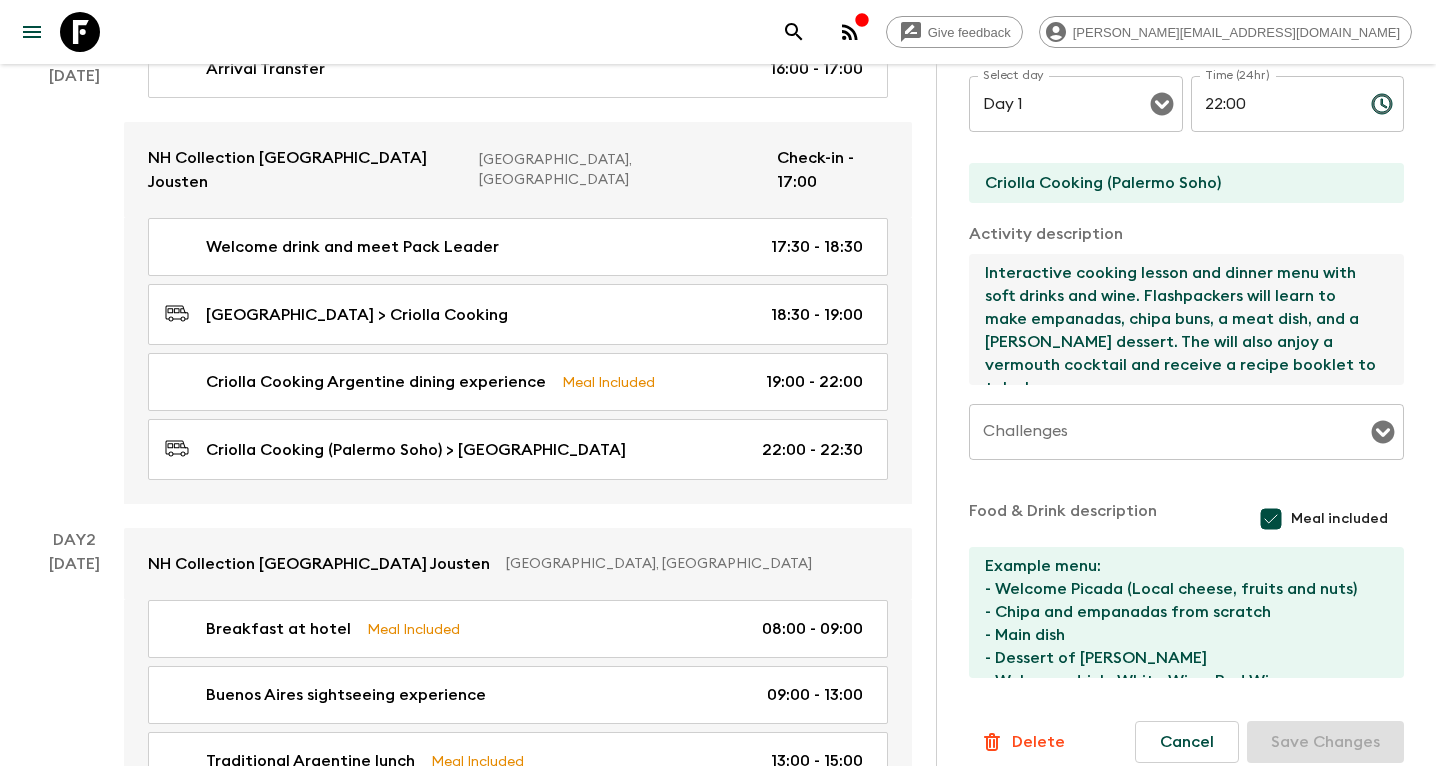 scroll, scrollTop: 556, scrollLeft: 0, axis: vertical 